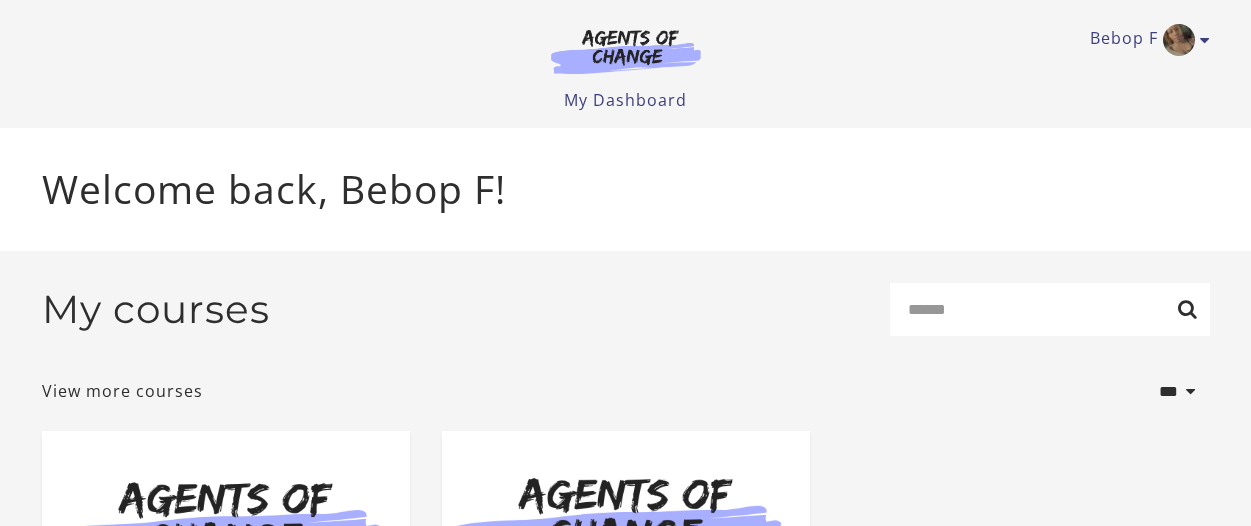 scroll, scrollTop: 0, scrollLeft: 0, axis: both 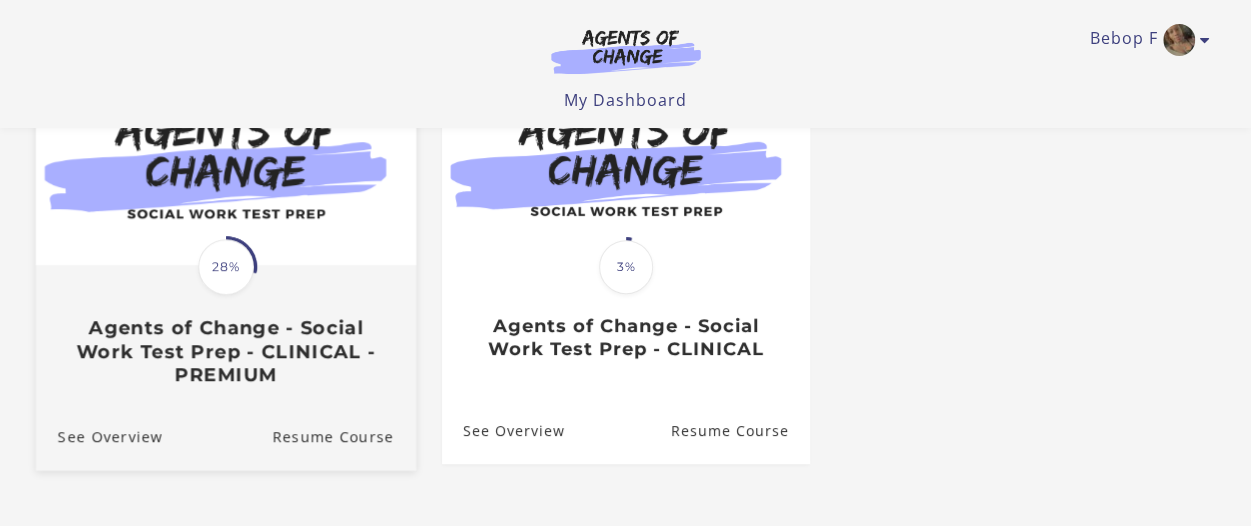 click at bounding box center (225, 266) 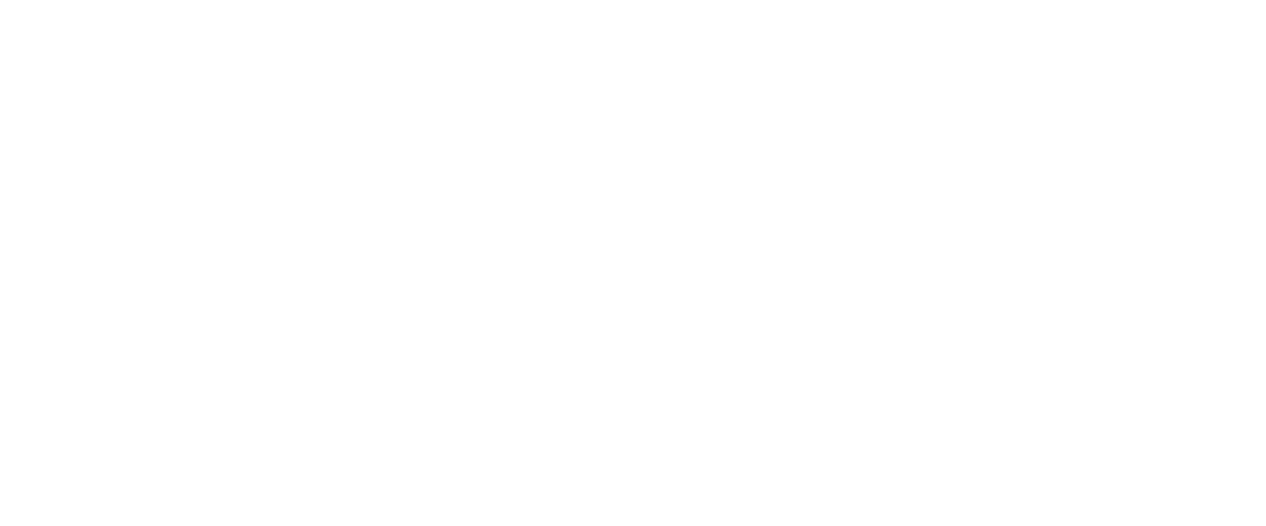 scroll, scrollTop: 0, scrollLeft: 0, axis: both 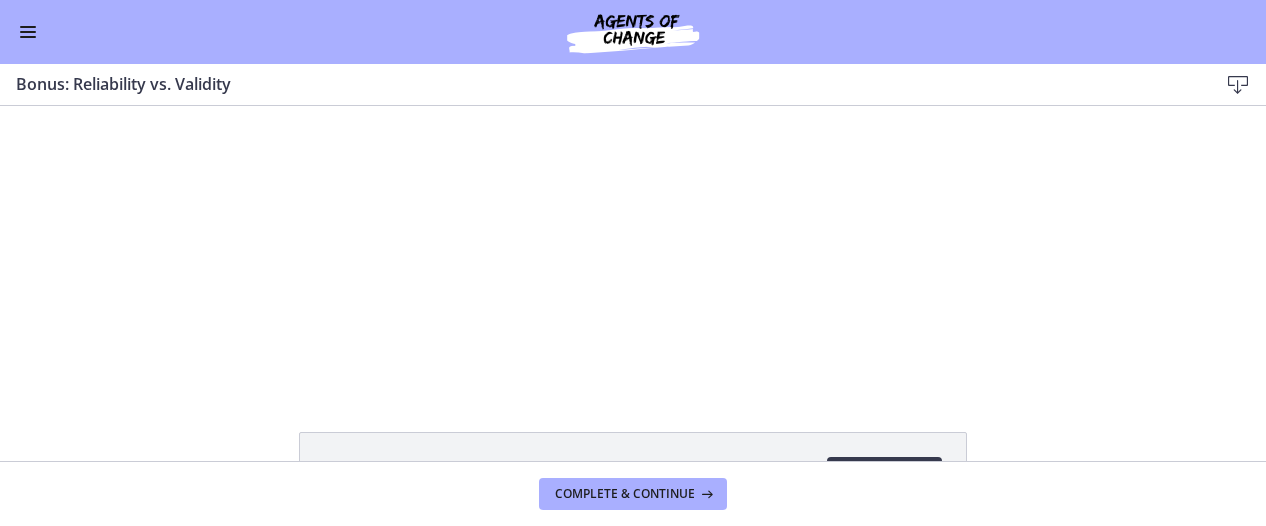 click at bounding box center [1238, 85] 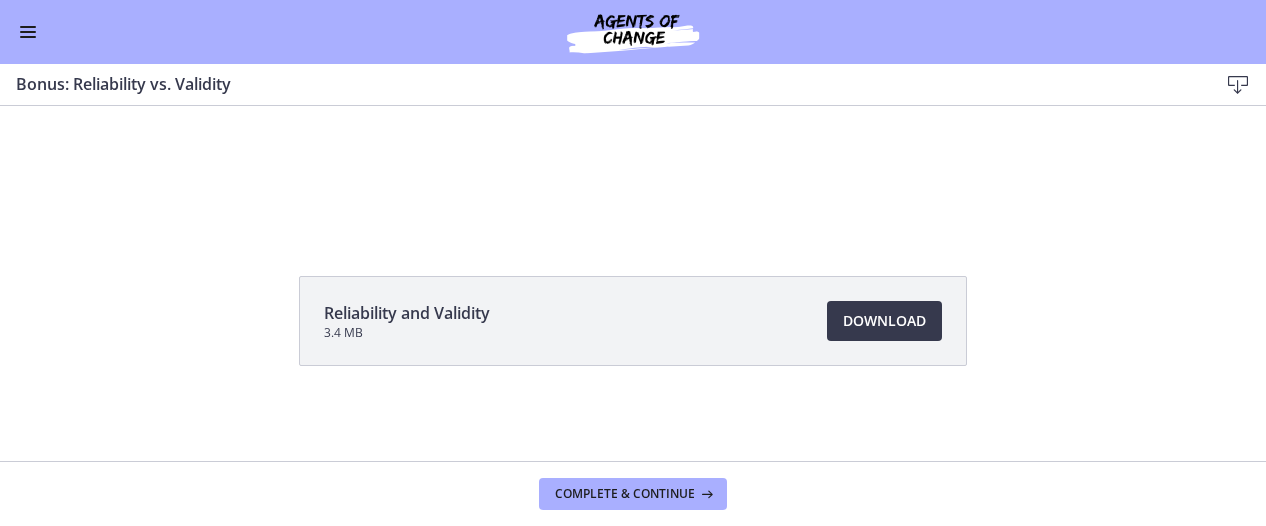 scroll, scrollTop: 0, scrollLeft: 0, axis: both 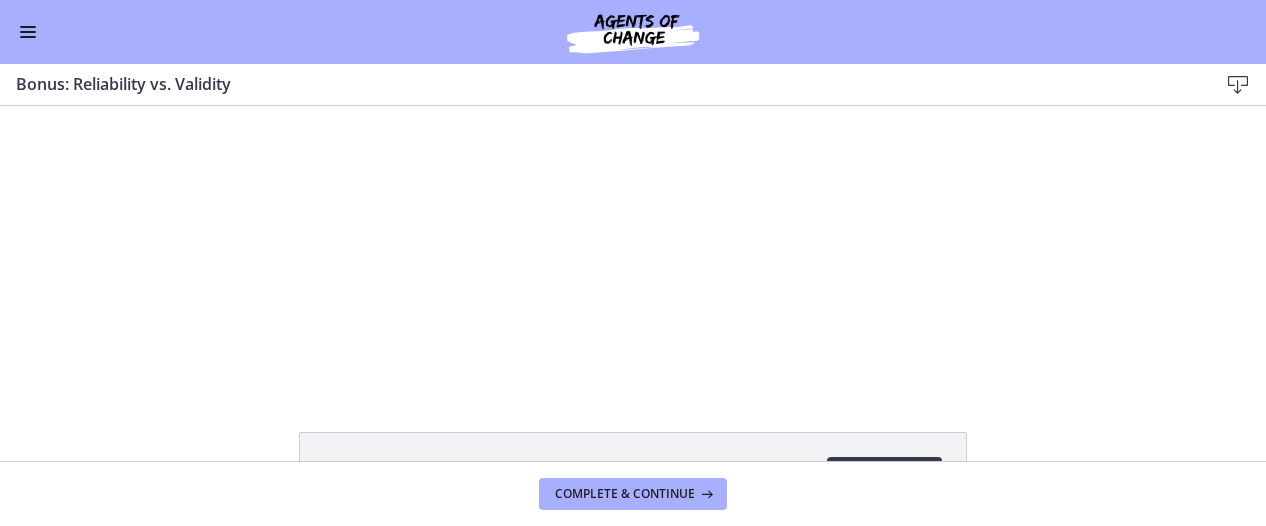 click on "Bonus: Reliability vs. Validity" at bounding box center (601, 84) 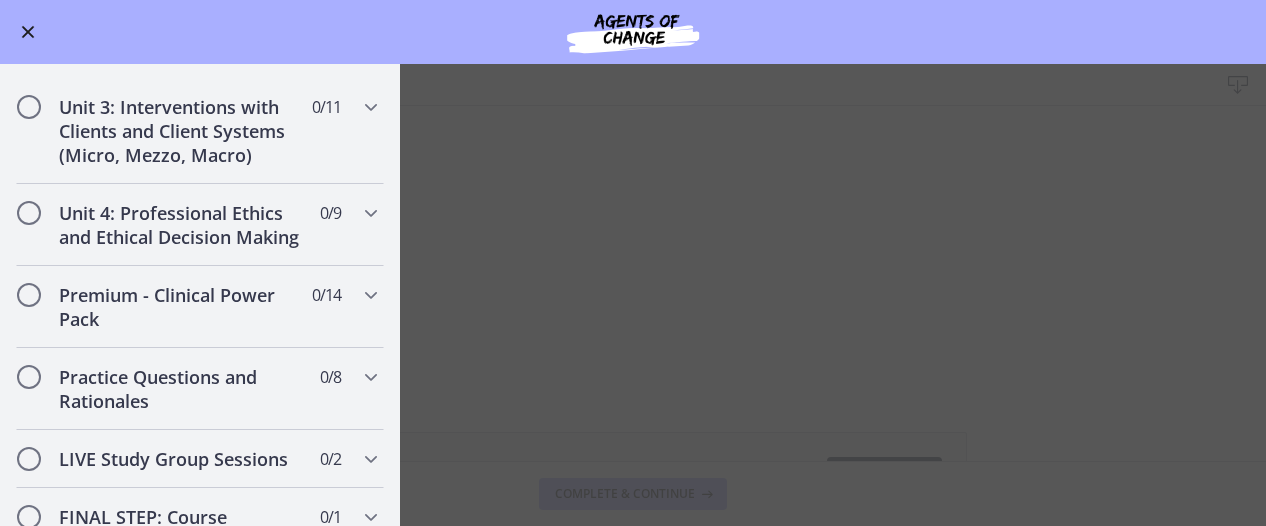 scroll, scrollTop: 1913, scrollLeft: 0, axis: vertical 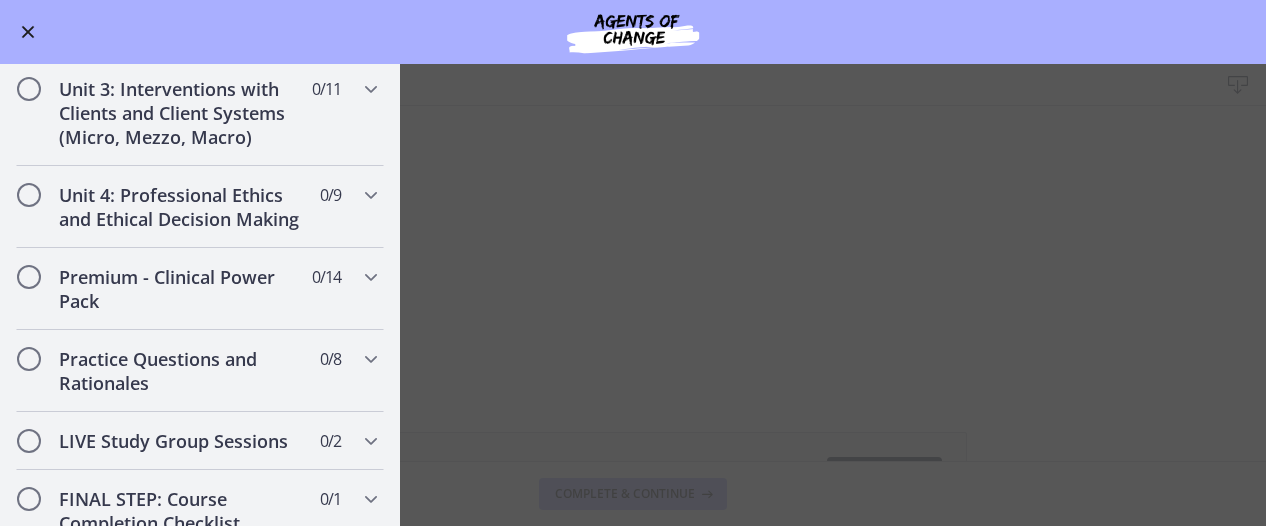 click on "Bonus: Reliability vs. Validity
Download
Enable fullscreen
Reliability and Validity
3.4 MB
Download
Opens in a new window
Complete & continue" at bounding box center [633, 295] 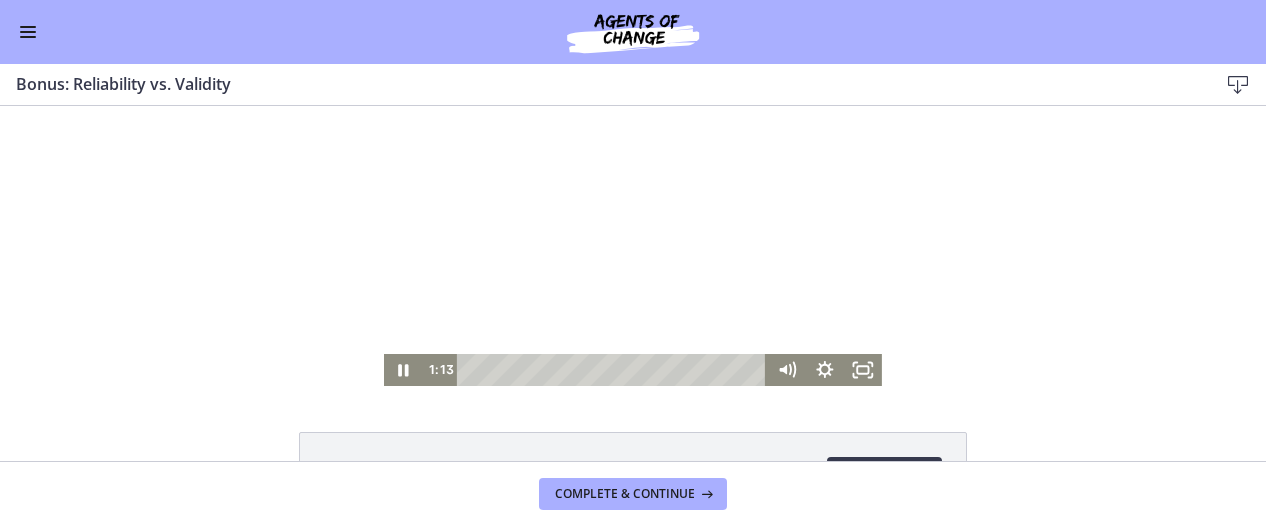 click at bounding box center [633, 246] 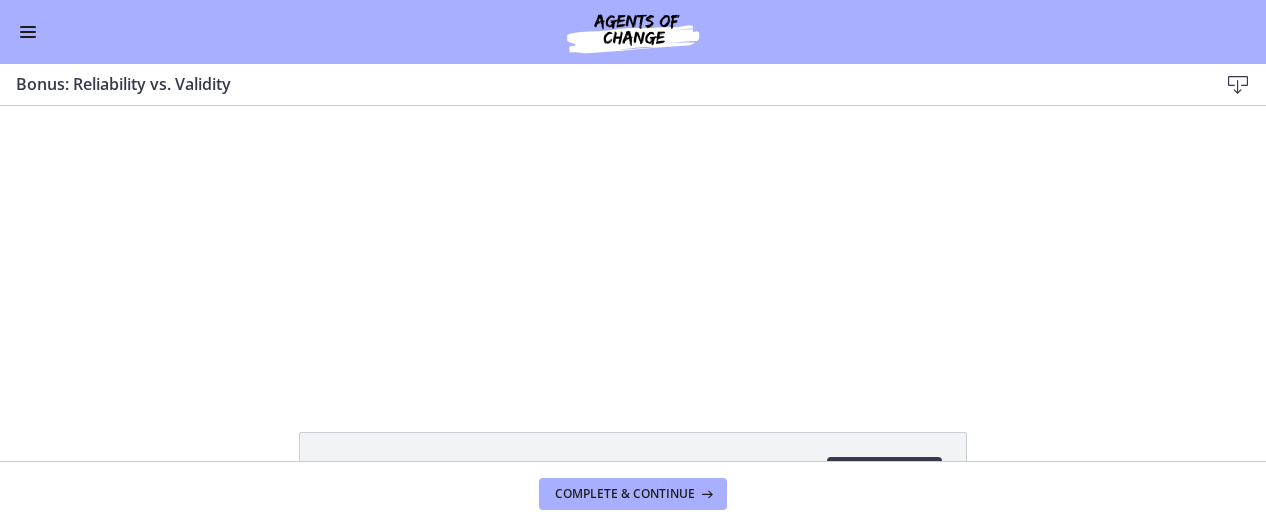 click at bounding box center [633, 246] 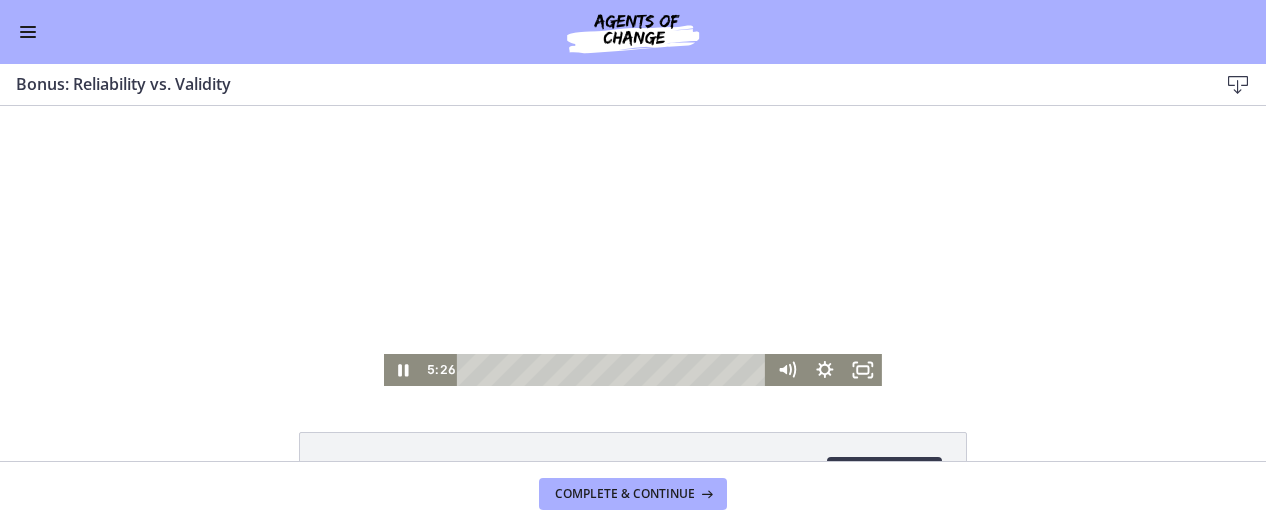 click at bounding box center [633, 246] 